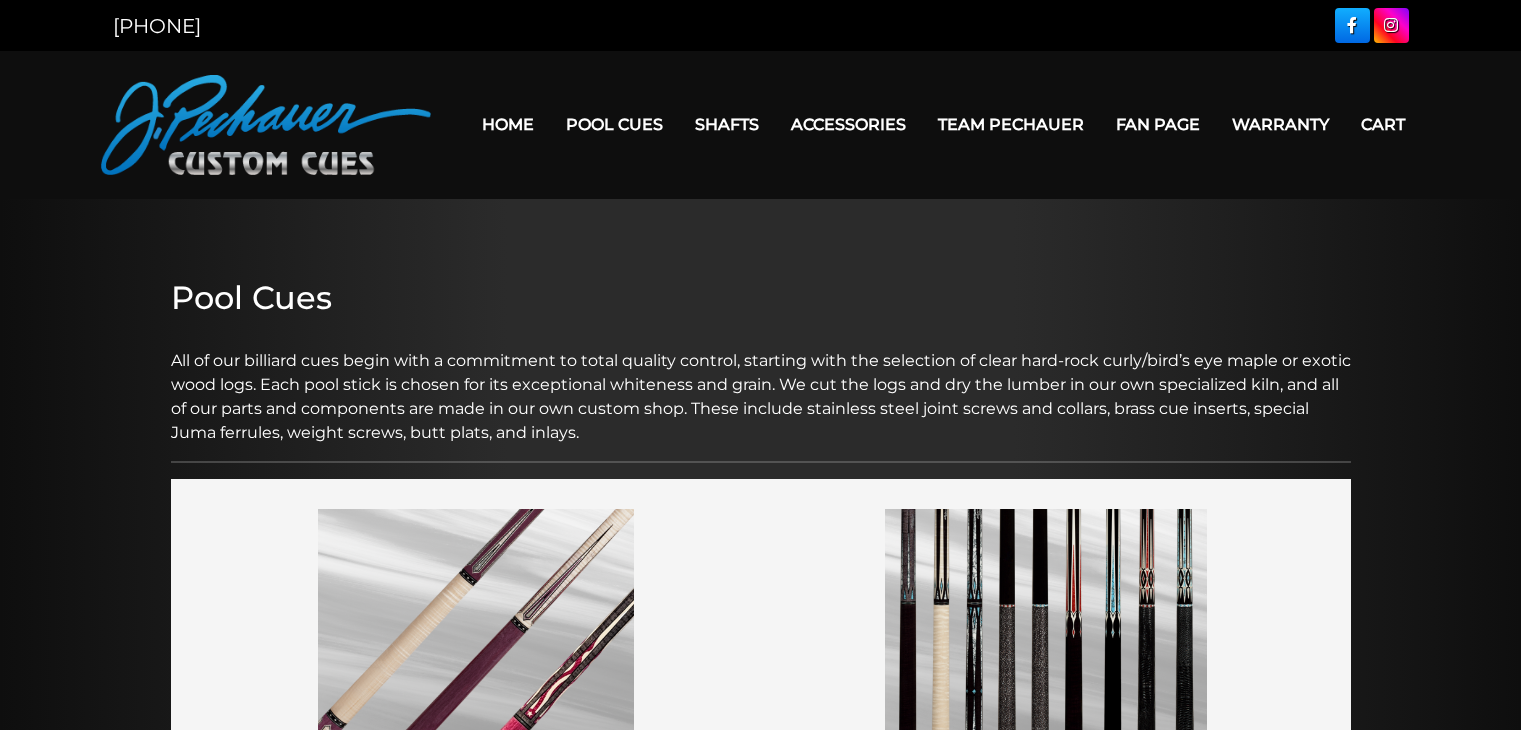 scroll, scrollTop: 0, scrollLeft: 0, axis: both 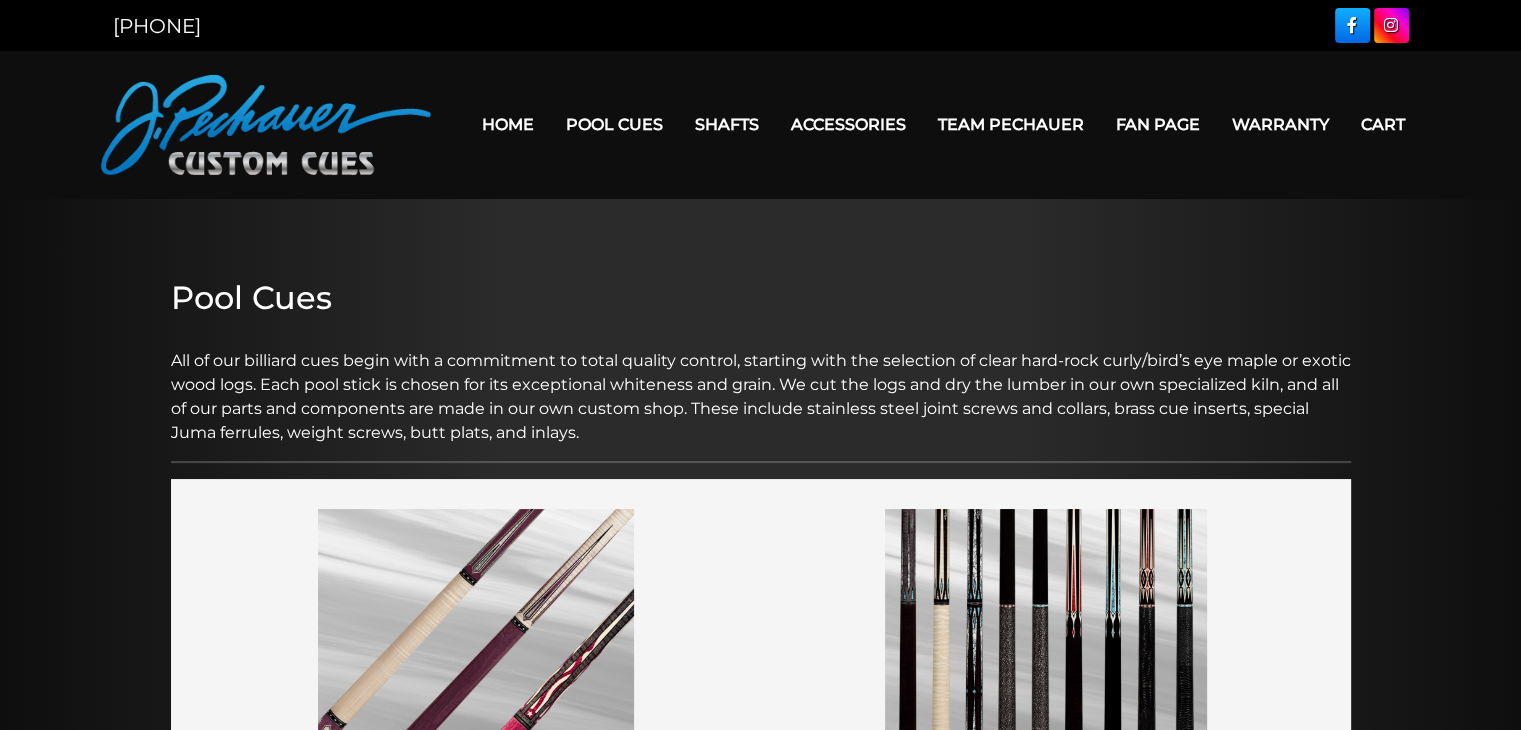 click on "Cart" at bounding box center [1383, 124] 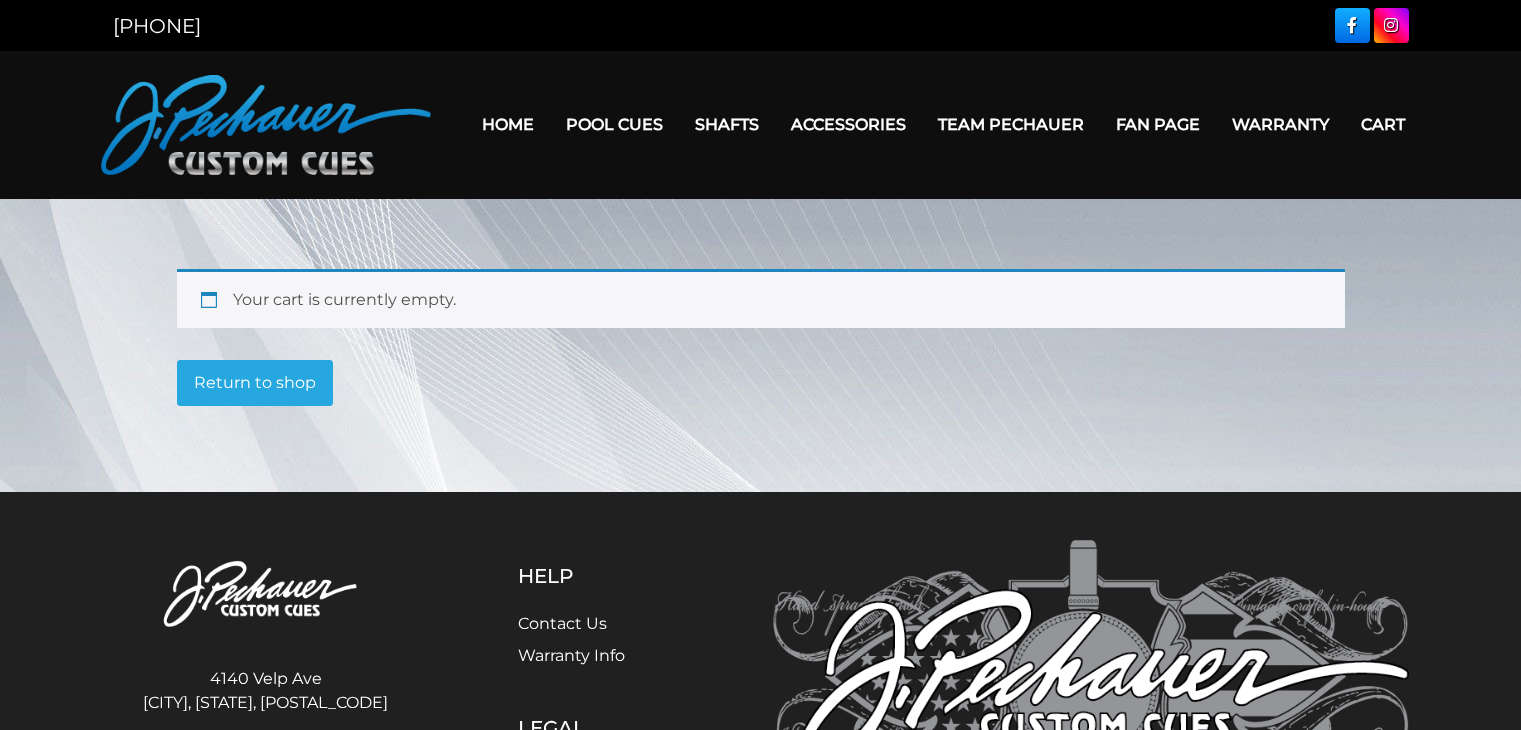 scroll, scrollTop: 0, scrollLeft: 0, axis: both 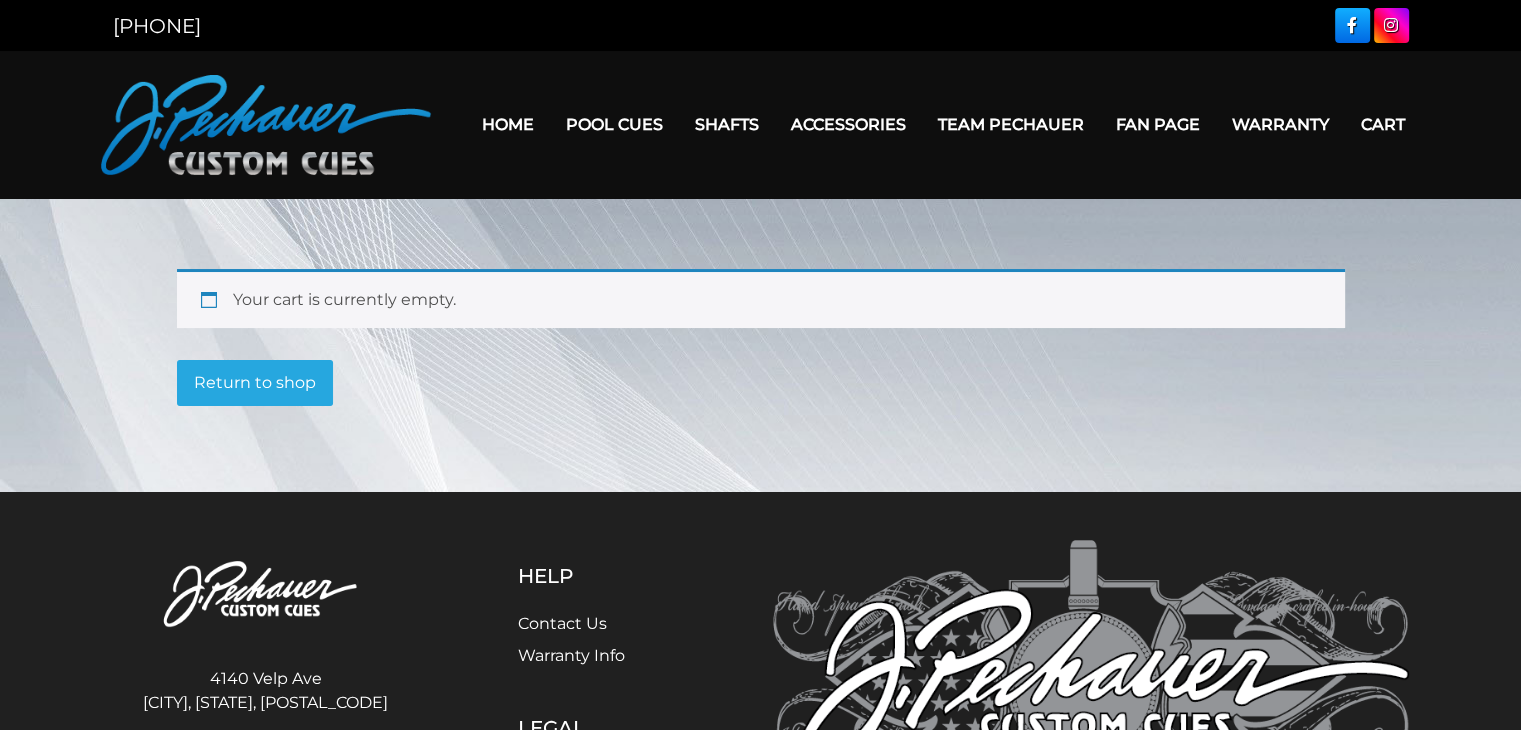 click on "Warranty" at bounding box center (1280, 124) 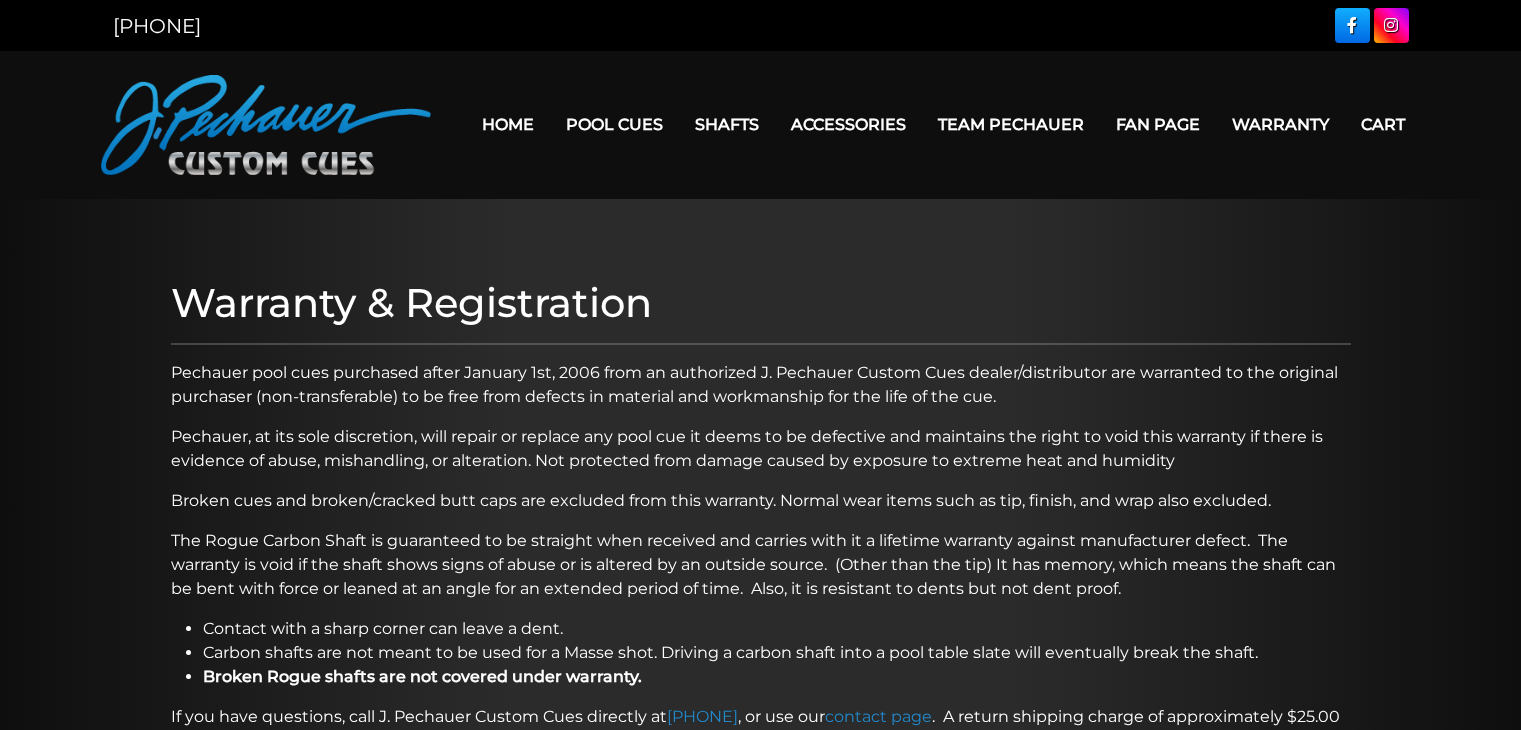 scroll, scrollTop: 0, scrollLeft: 0, axis: both 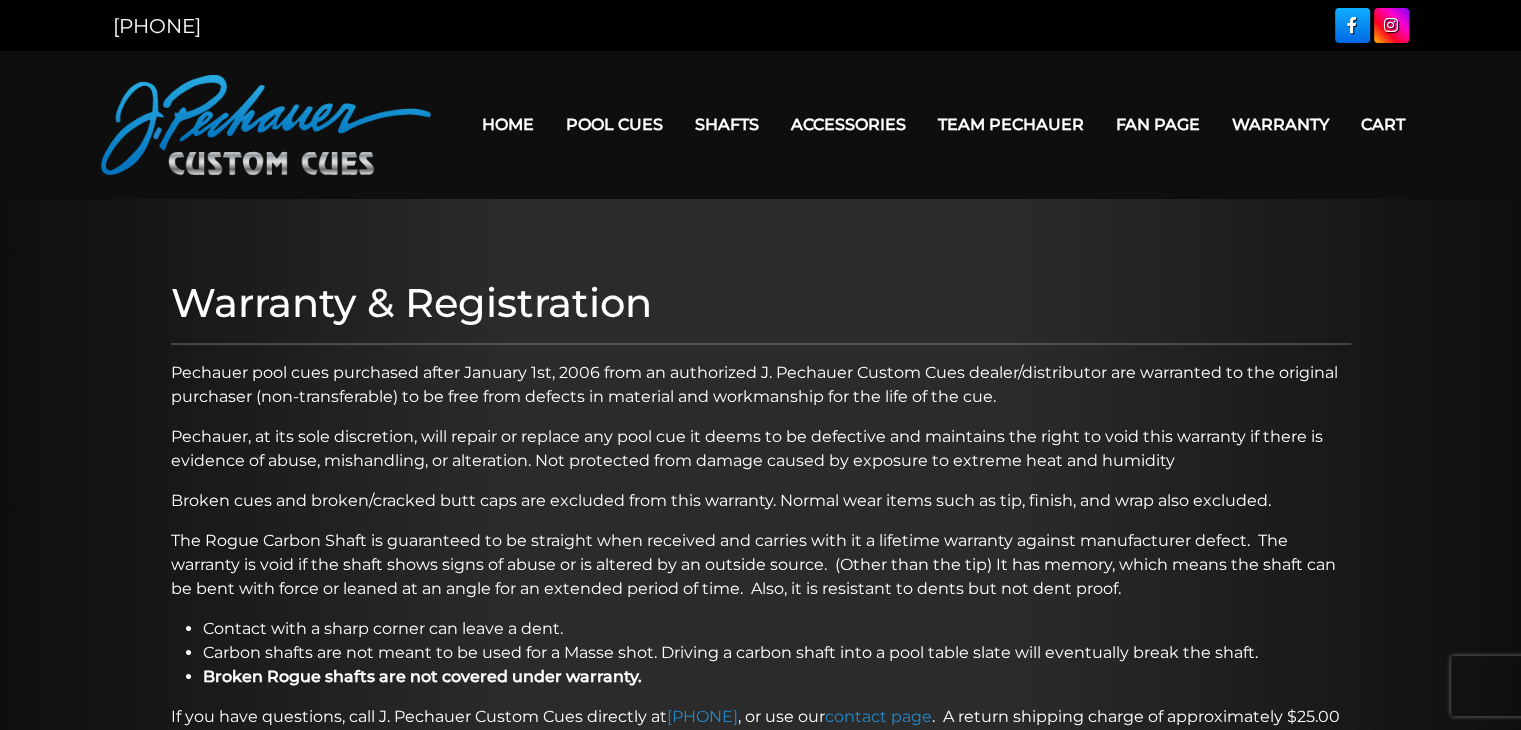 click on "Fan Page" at bounding box center (1158, 124) 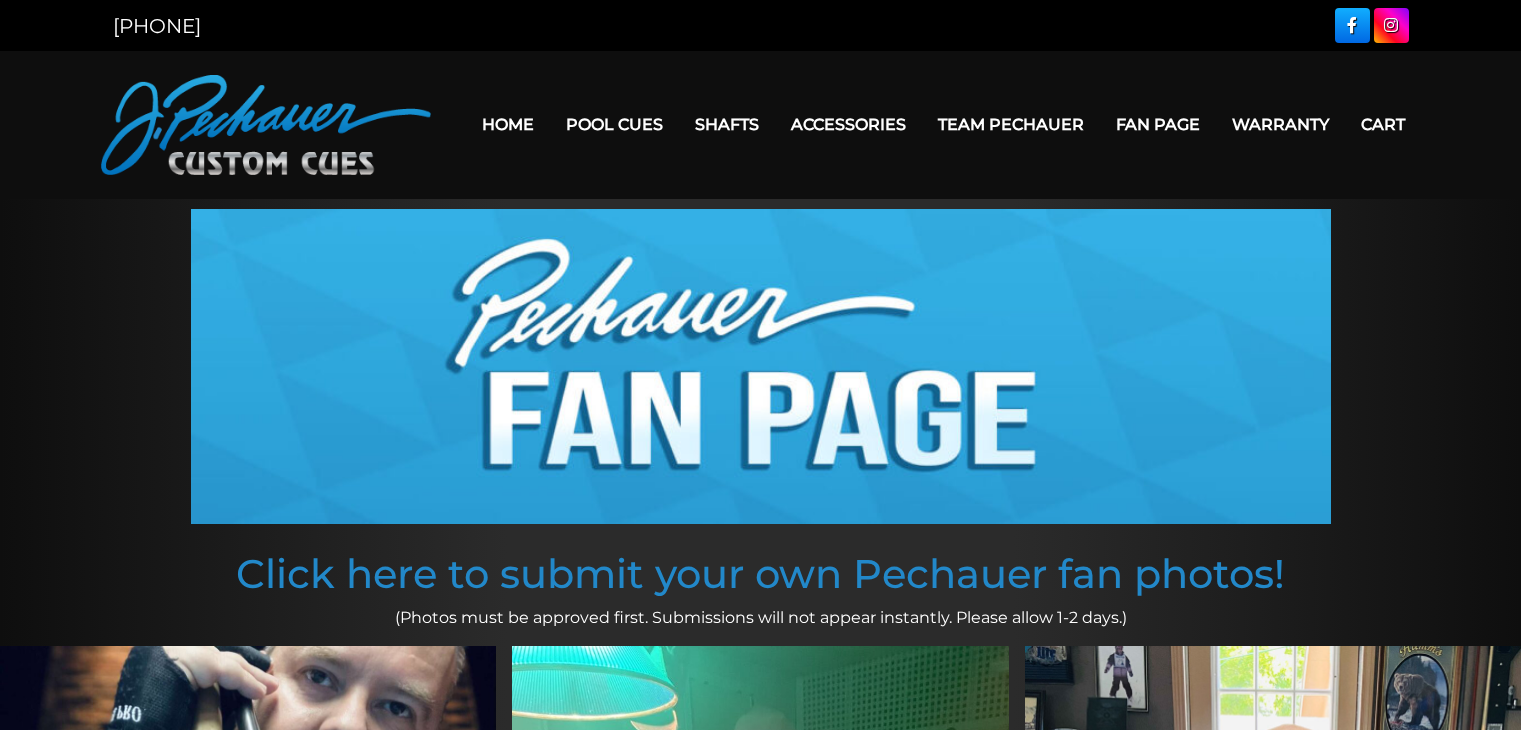scroll, scrollTop: 0, scrollLeft: 0, axis: both 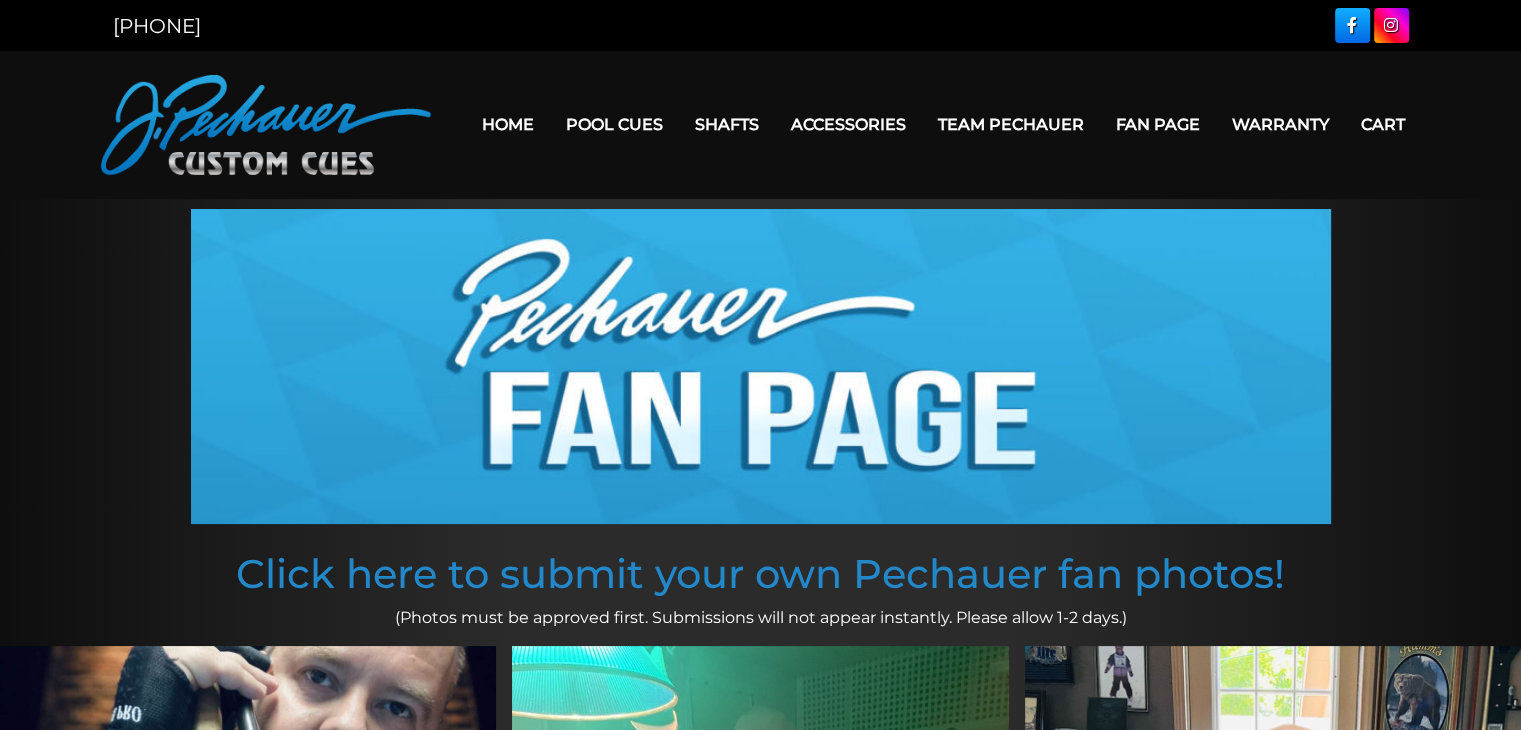 click on "Team Pechauer" at bounding box center [1011, 124] 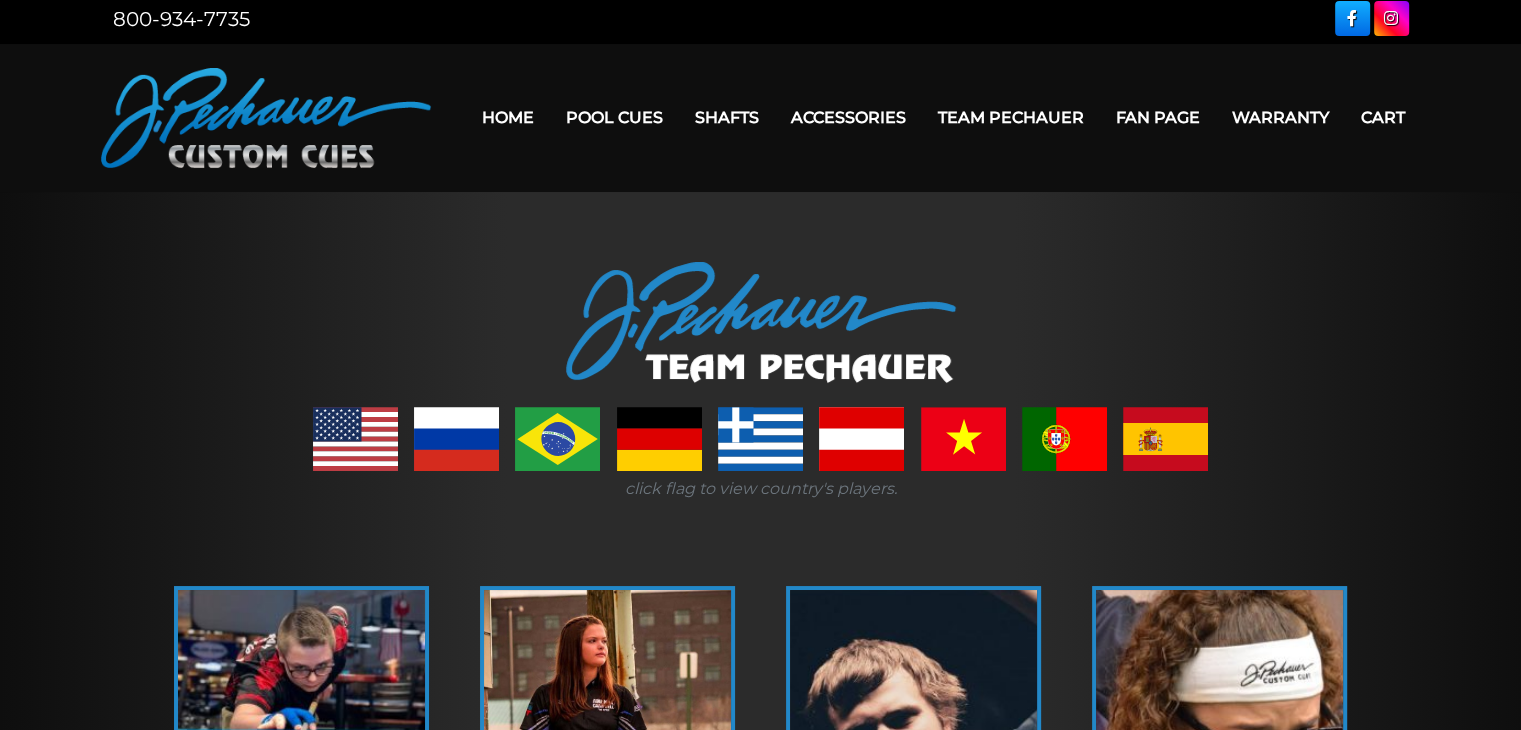 scroll, scrollTop: 0, scrollLeft: 0, axis: both 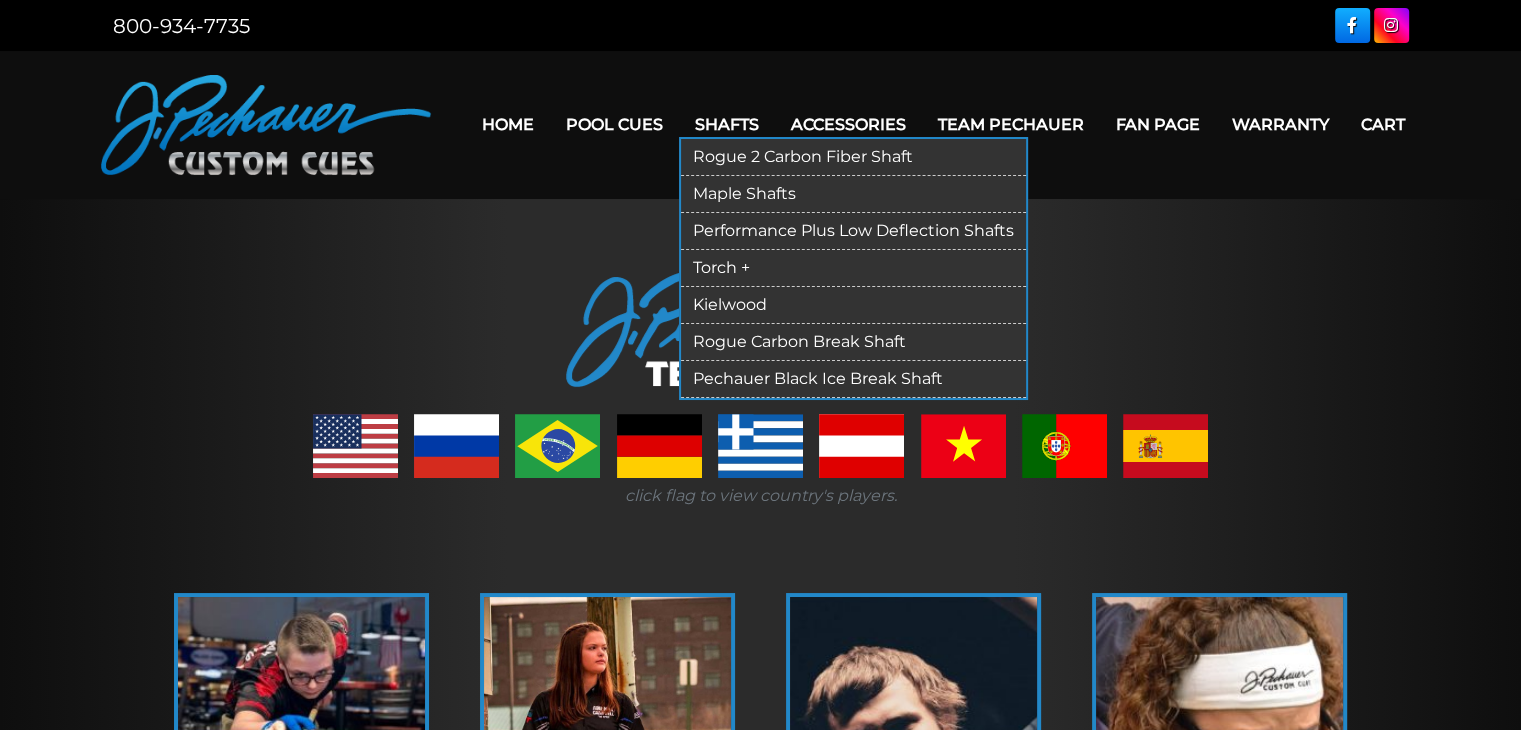 click on "Kielwood" at bounding box center [853, 305] 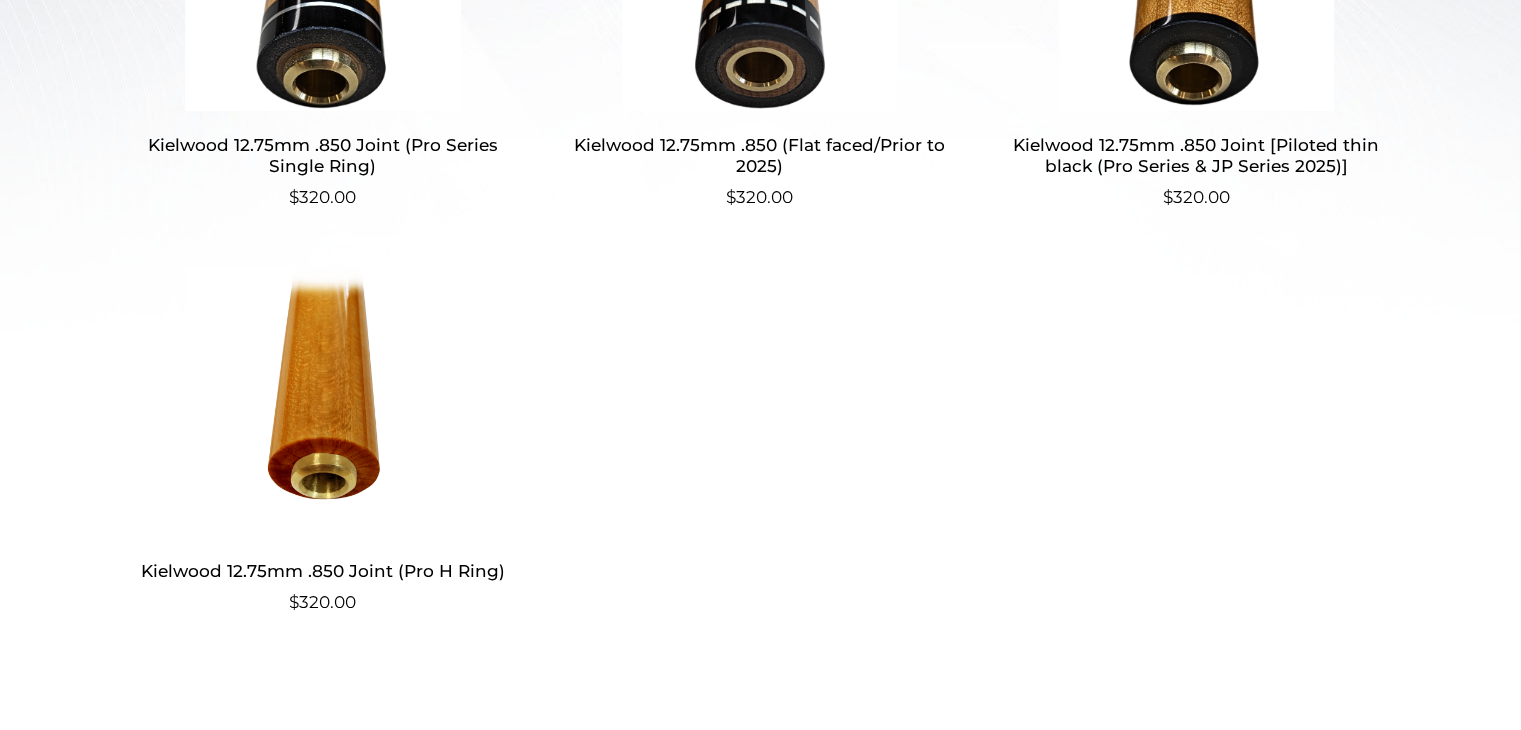 scroll, scrollTop: 825, scrollLeft: 0, axis: vertical 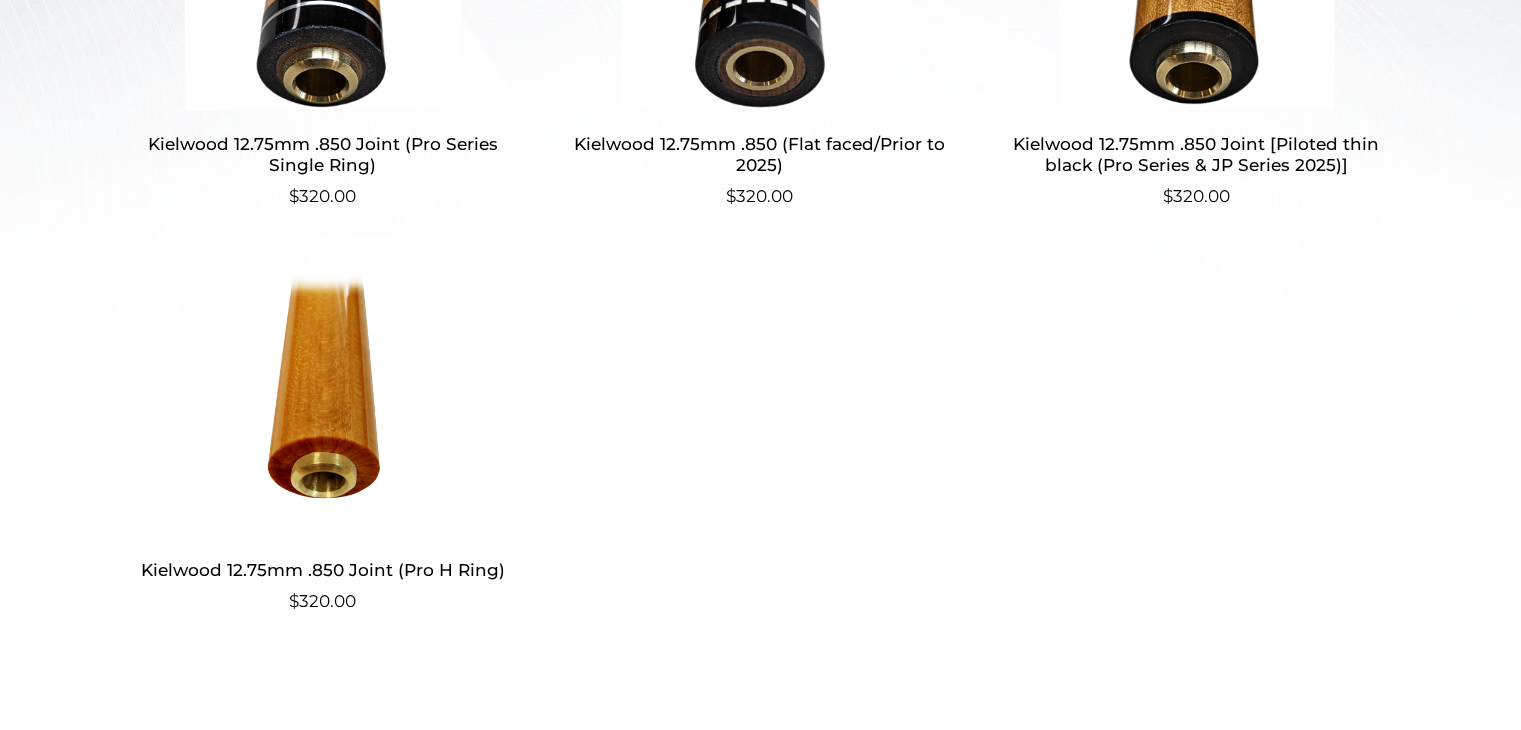 click at bounding box center (323, 400) 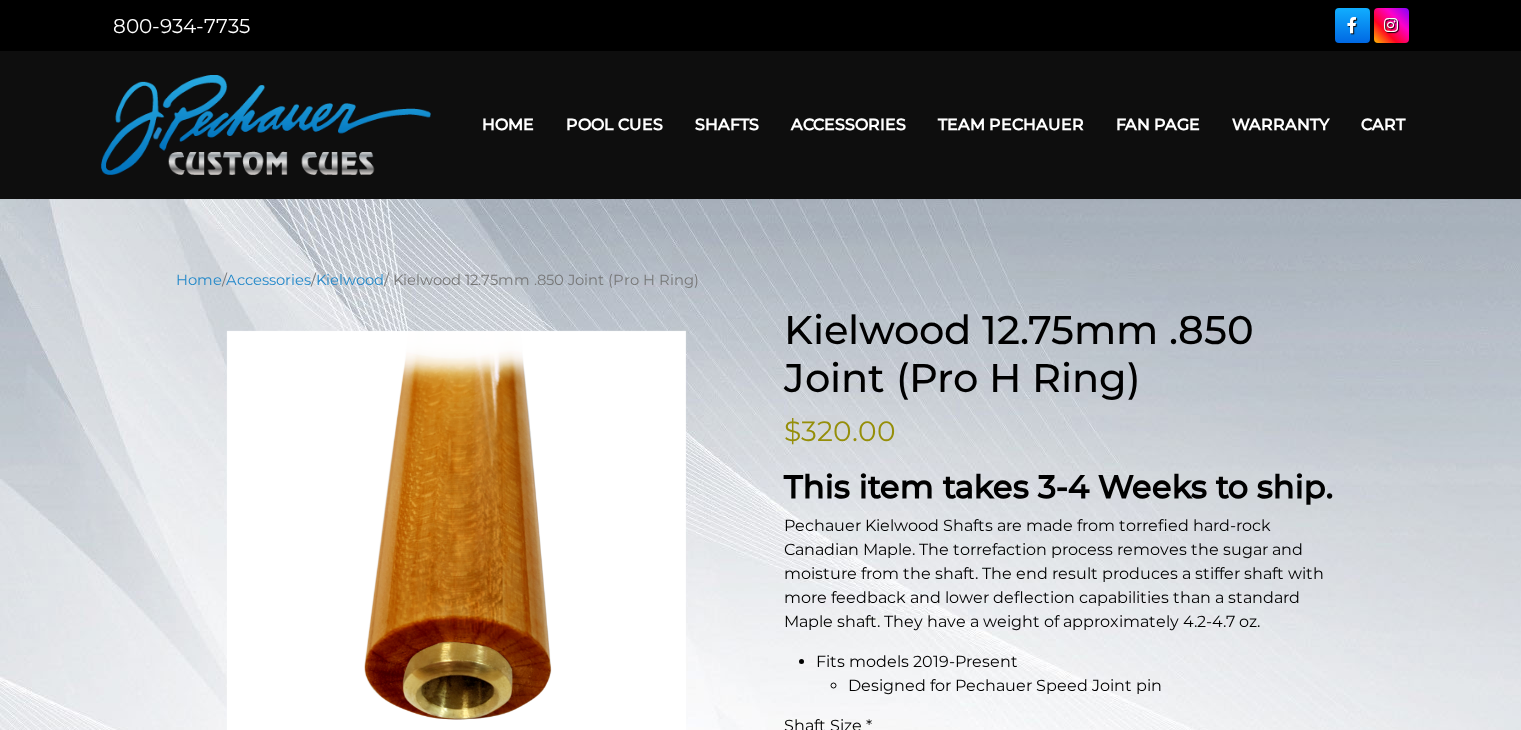 scroll, scrollTop: 0, scrollLeft: 0, axis: both 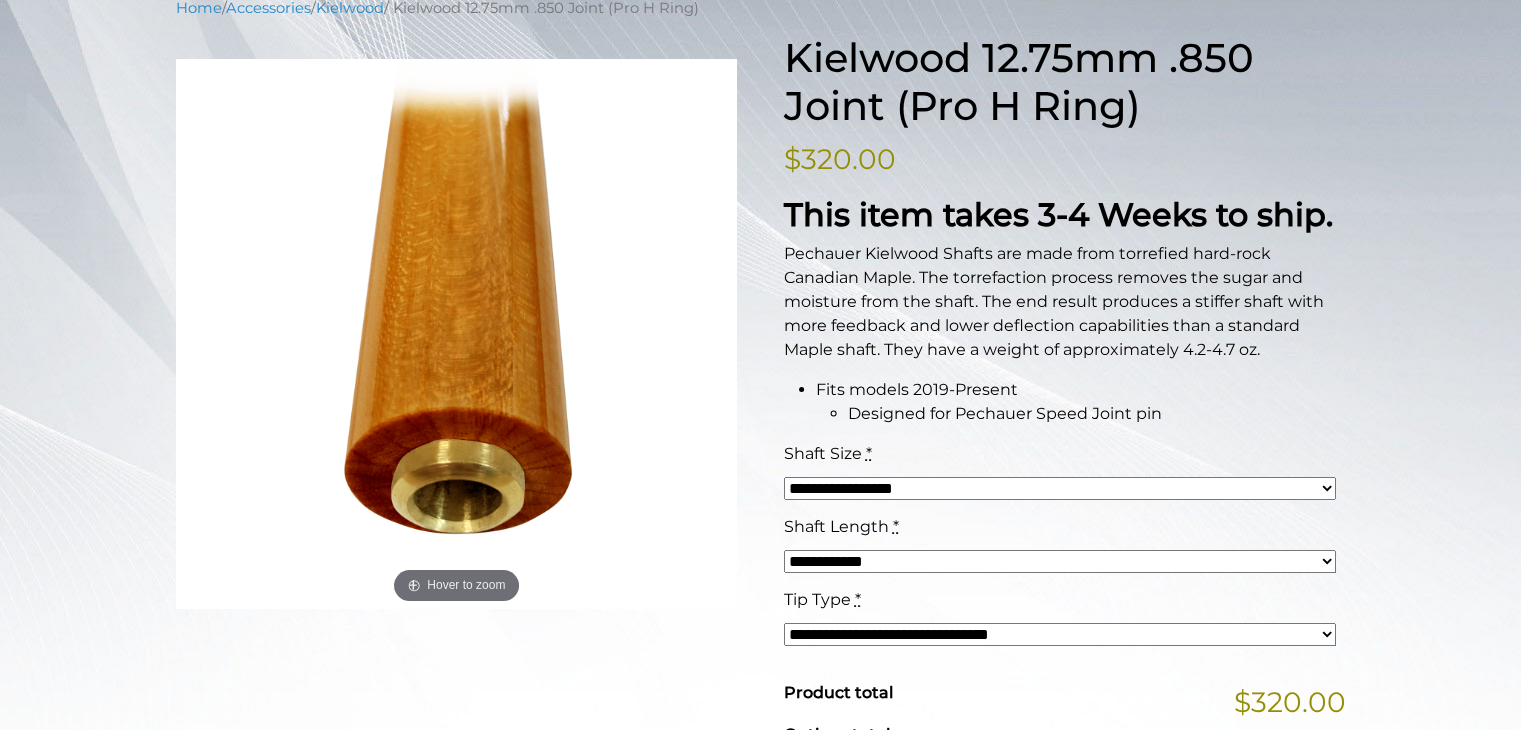 click on "**********" at bounding box center (1060, 561) 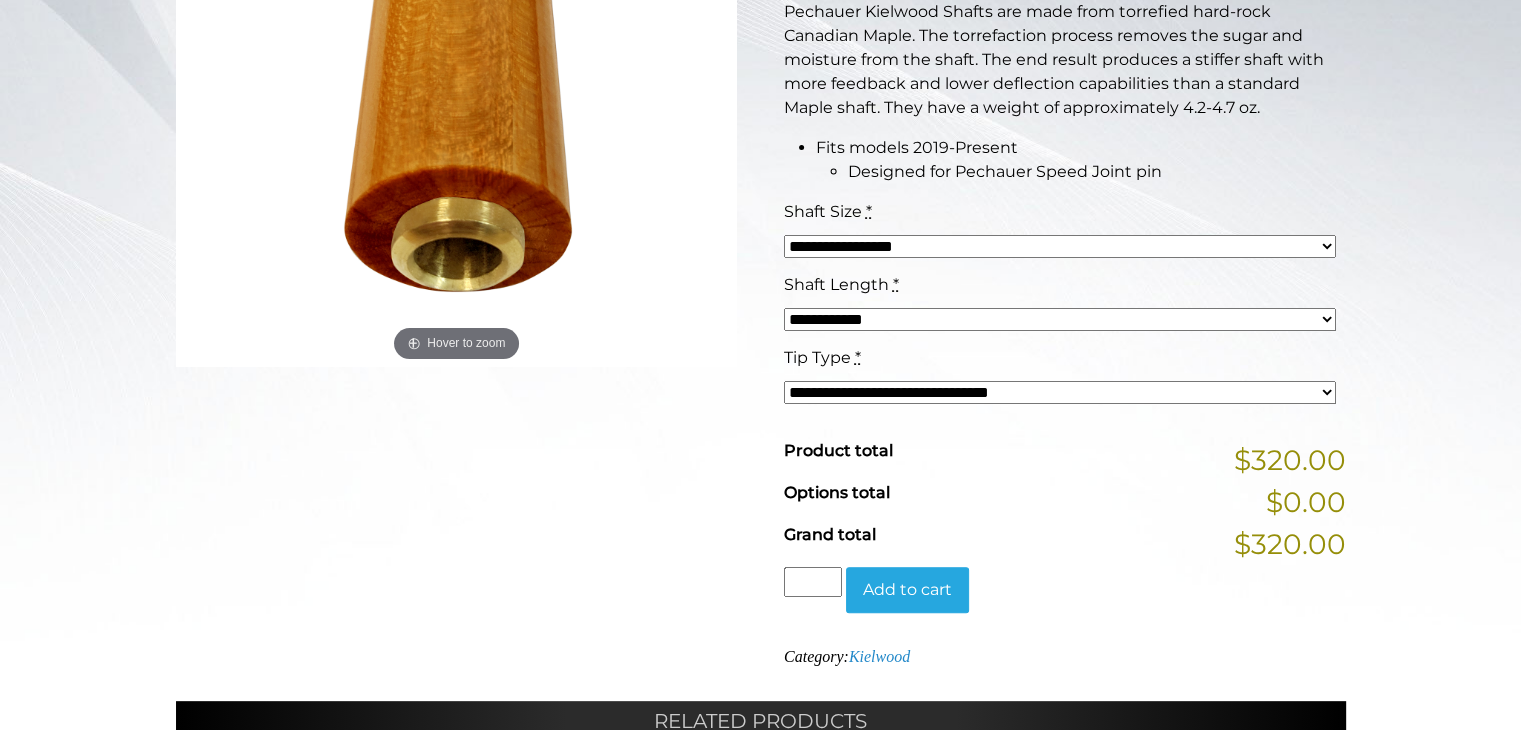 scroll, scrollTop: 588, scrollLeft: 0, axis: vertical 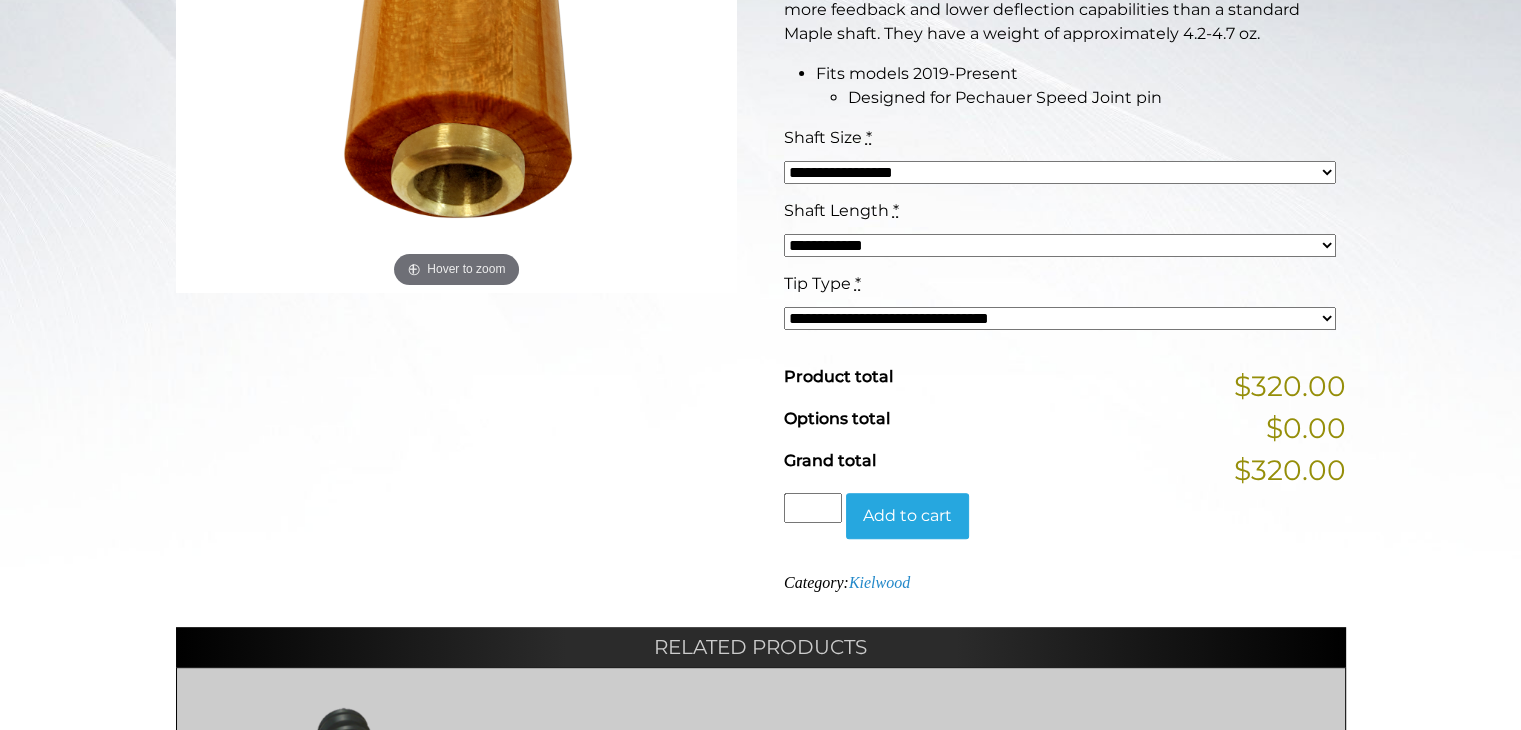 click on "**********" at bounding box center [1060, 318] 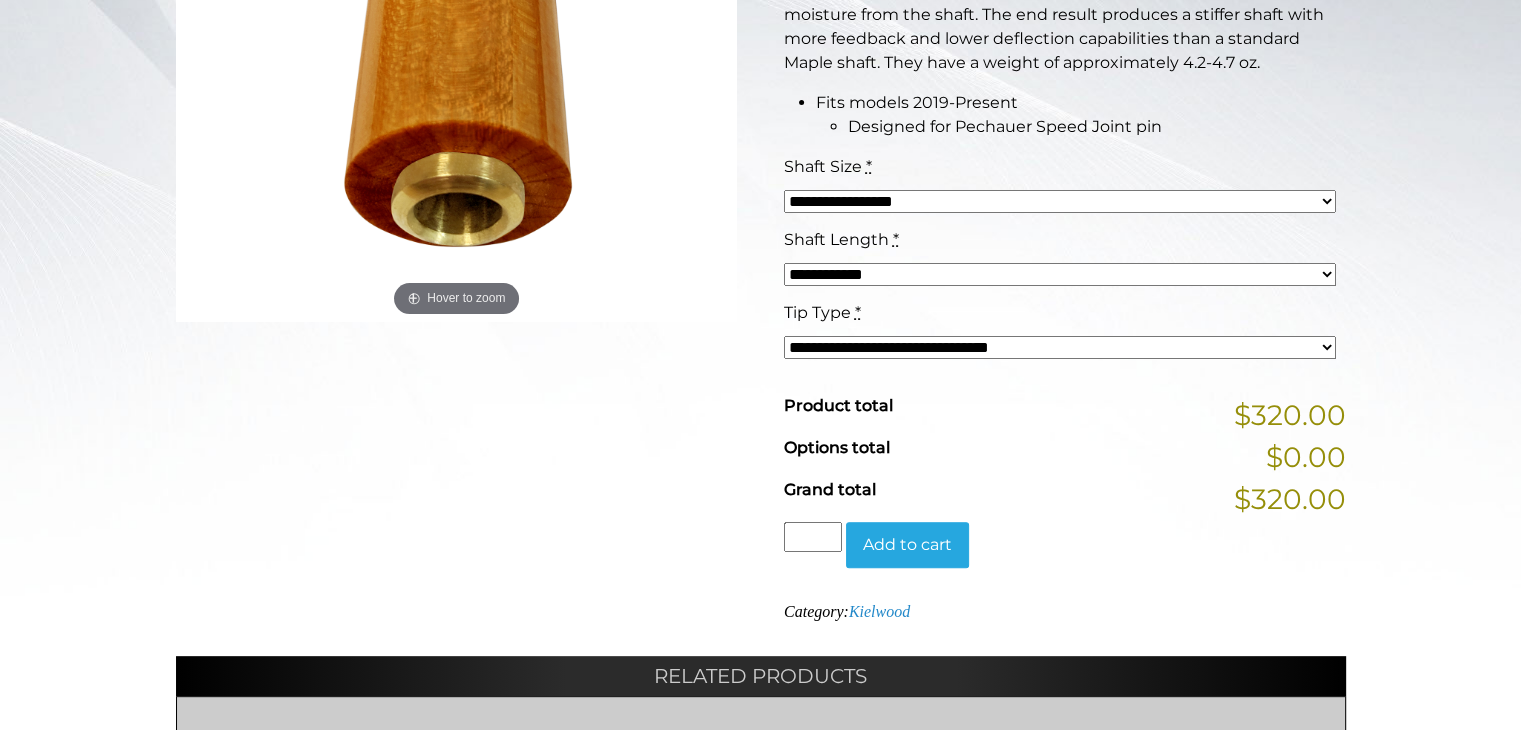 scroll, scrollTop: 558, scrollLeft: 0, axis: vertical 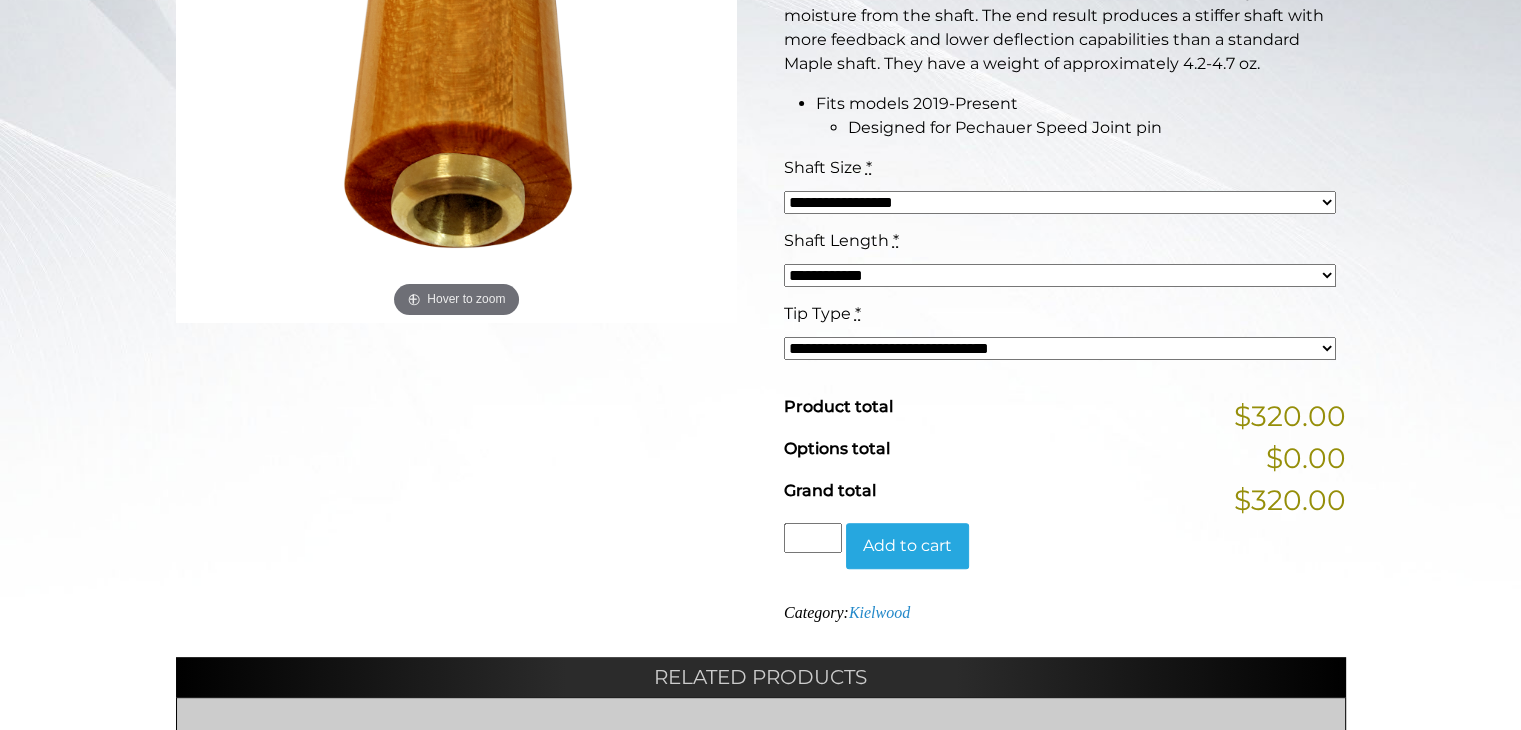 click on "Add to cart" at bounding box center [907, 546] 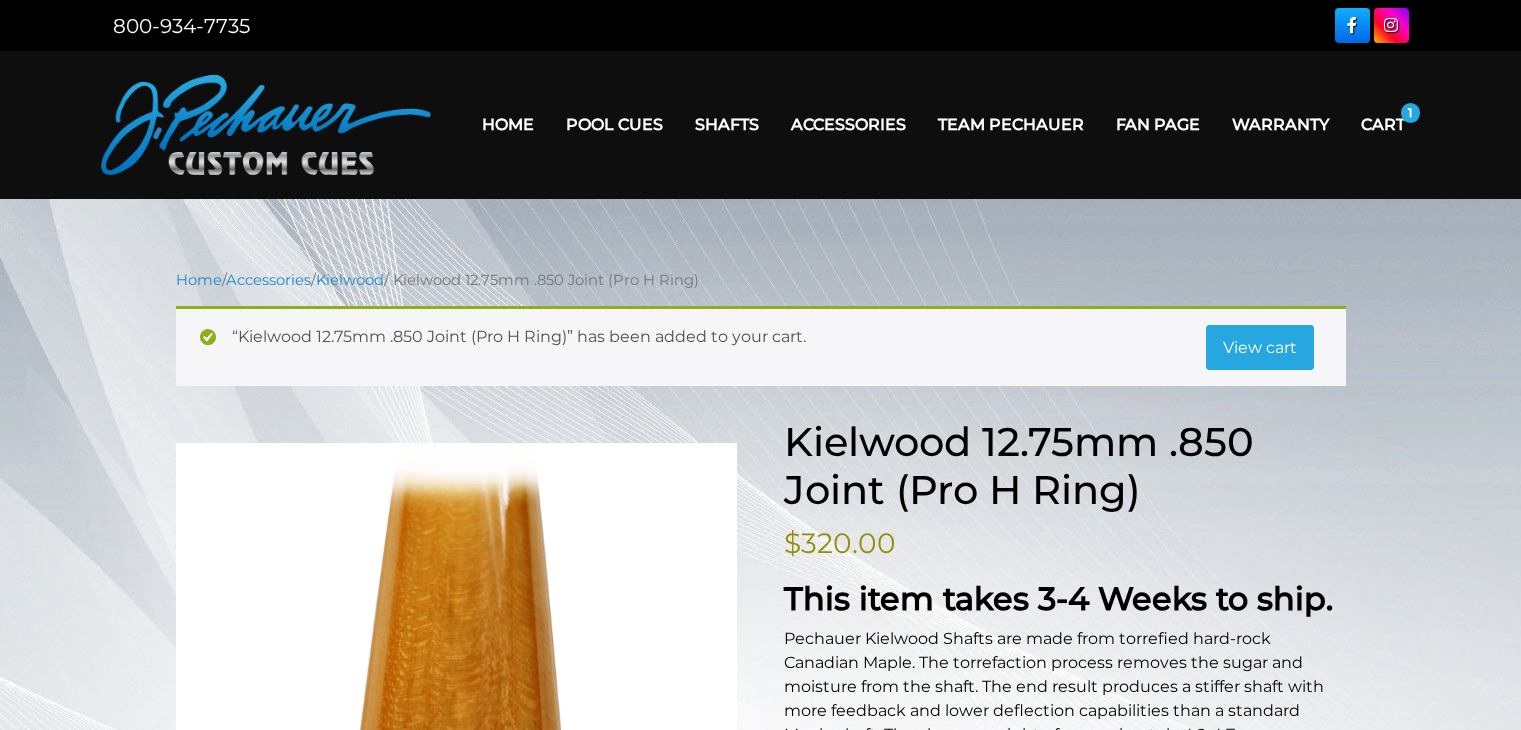 scroll, scrollTop: 0, scrollLeft: 0, axis: both 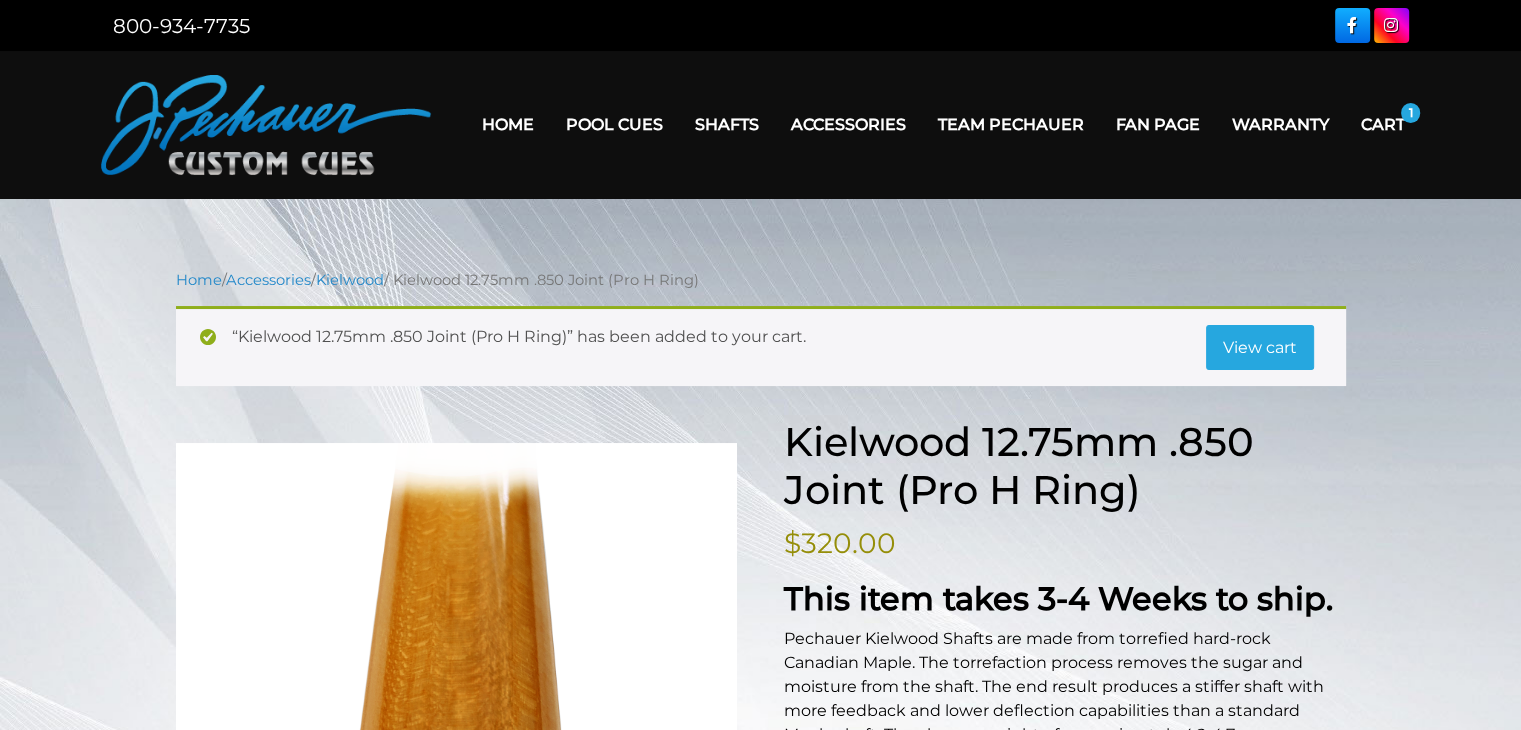 click on "Cart" at bounding box center (1383, 124) 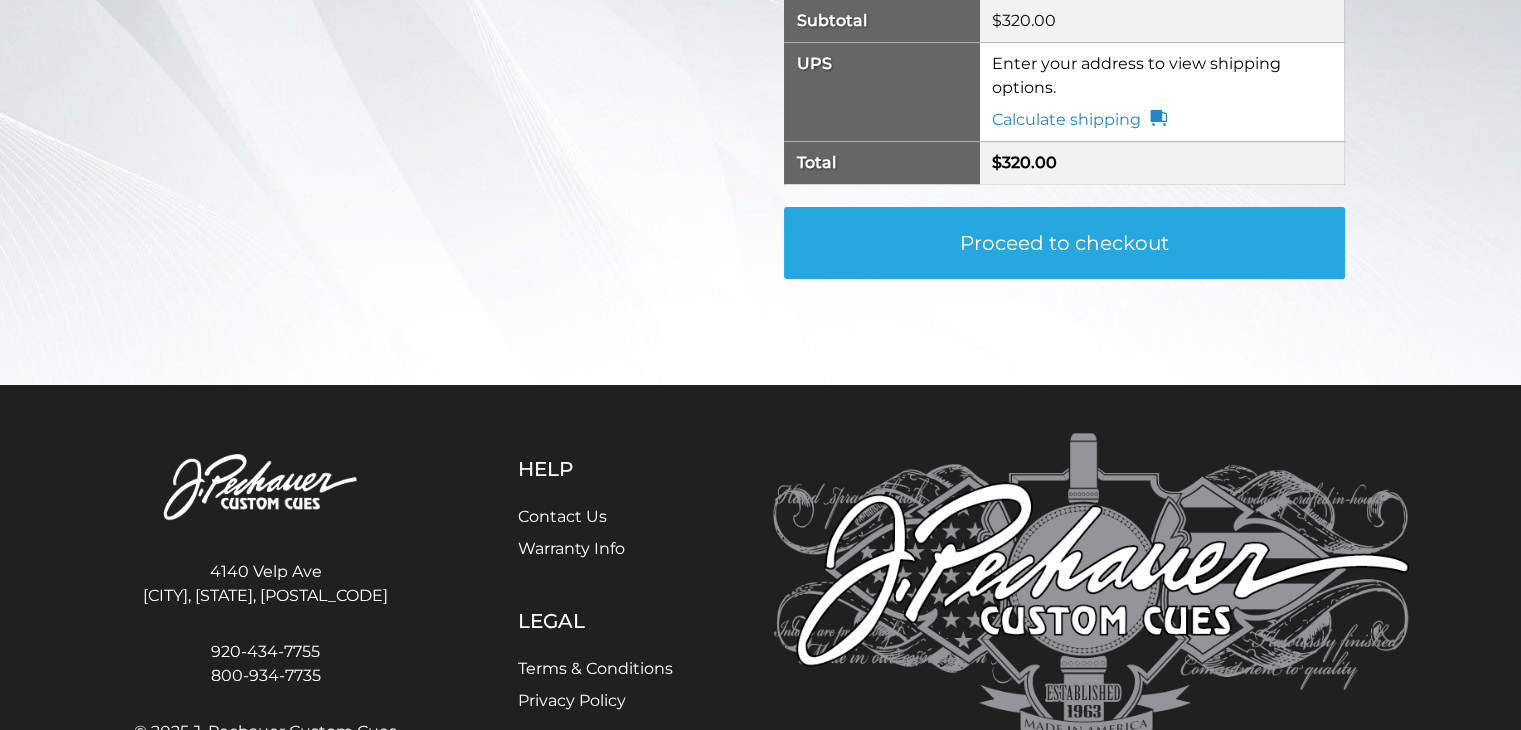 scroll, scrollTop: 566, scrollLeft: 0, axis: vertical 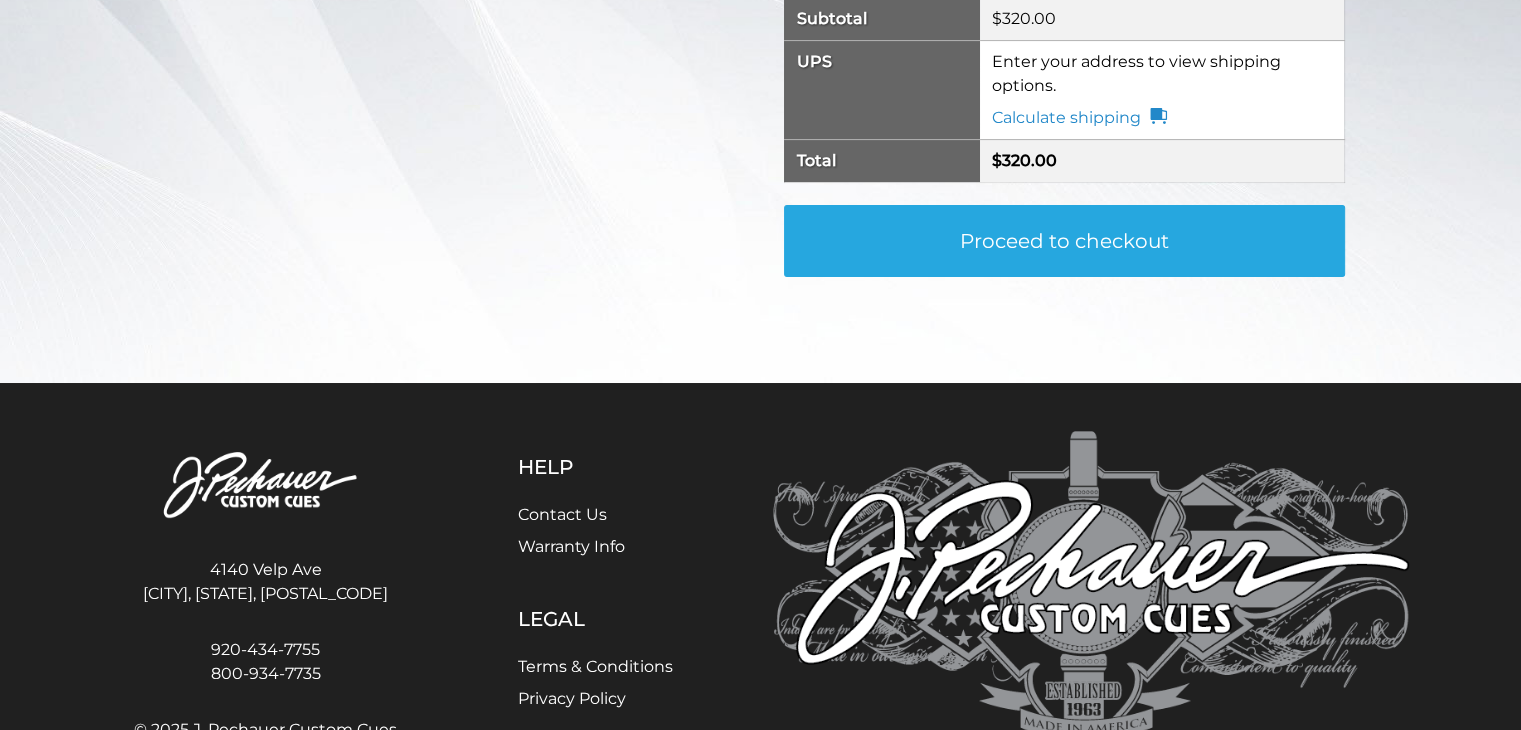 click on "Proceed to checkout" at bounding box center (1064, 241) 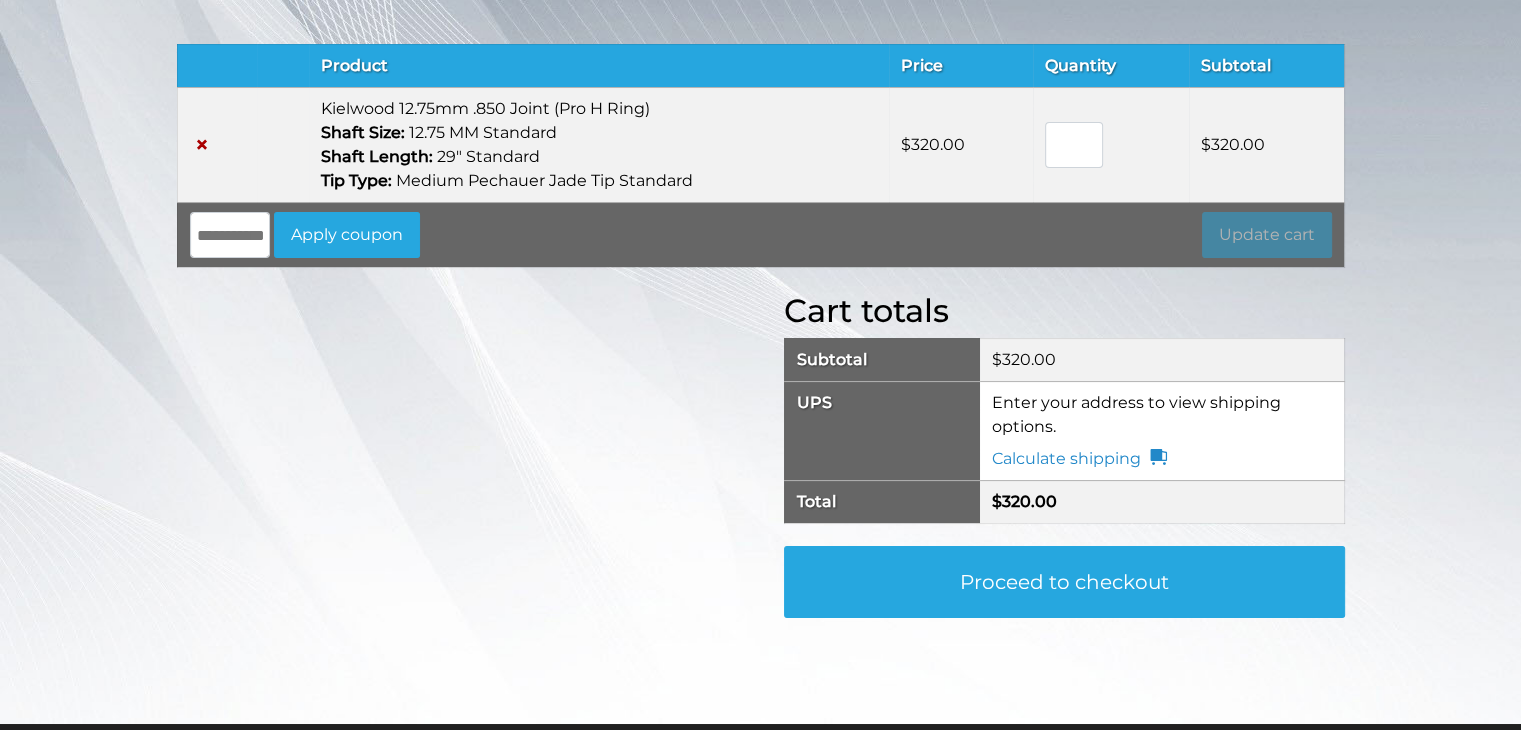 scroll, scrollTop: 215, scrollLeft: 0, axis: vertical 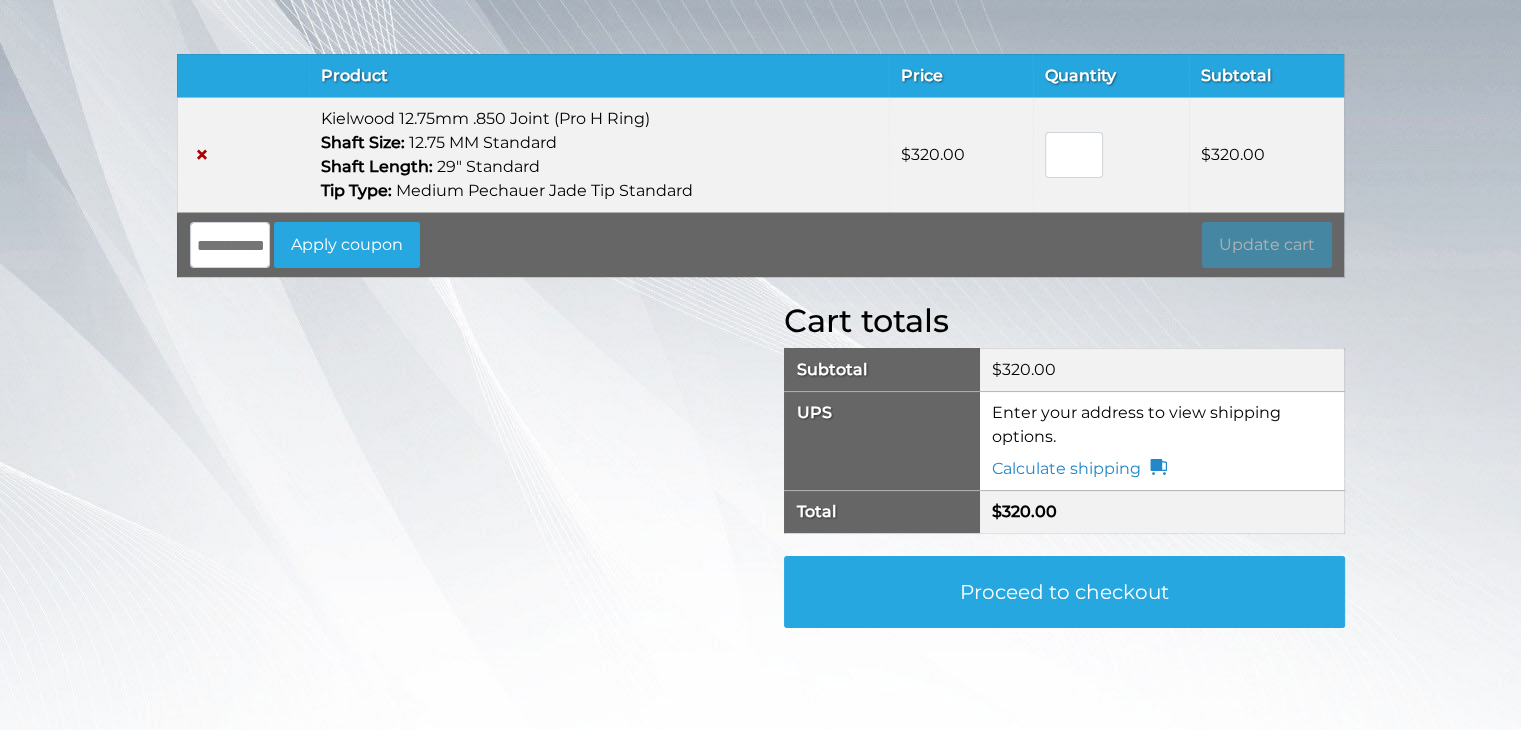 click on "Apply coupon" at bounding box center (347, 245) 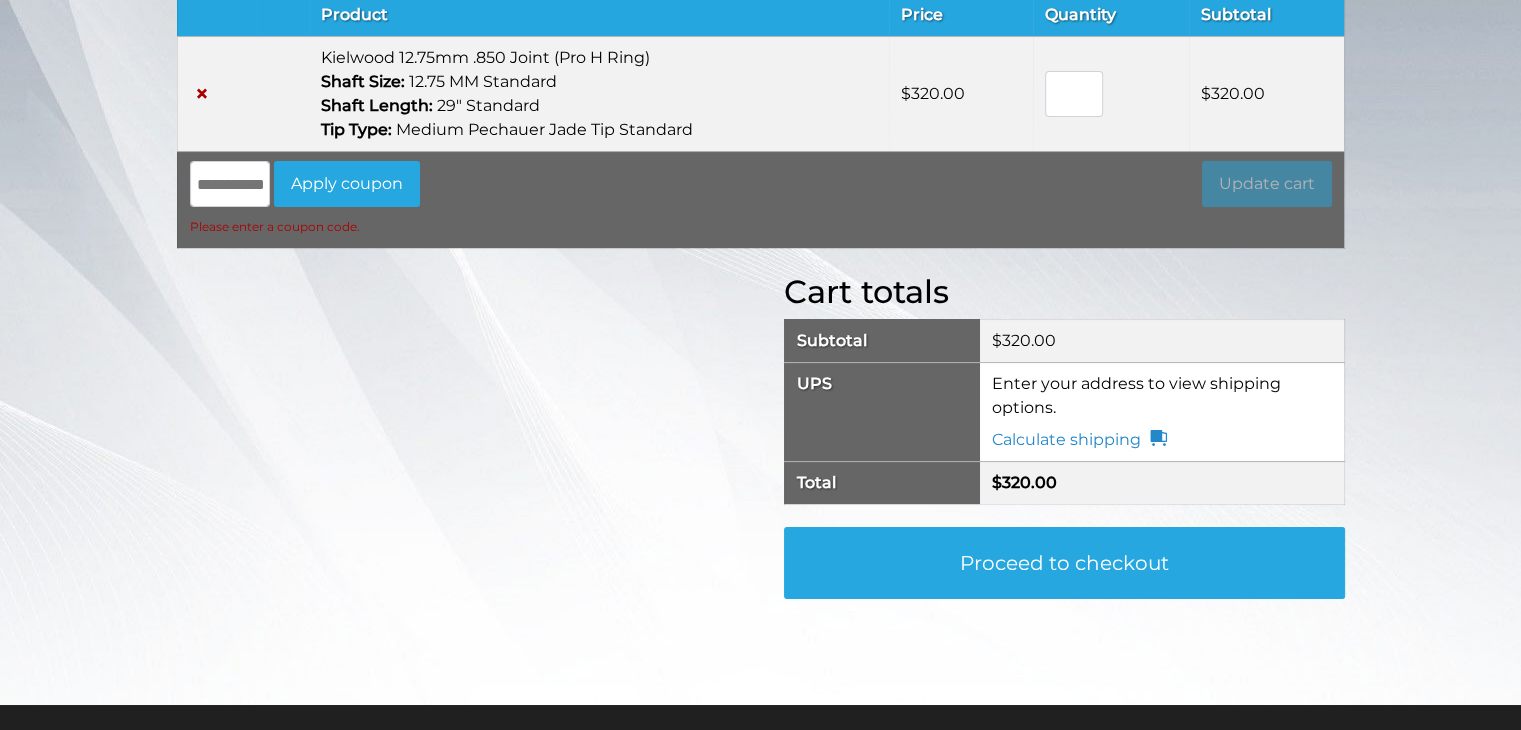 scroll, scrollTop: 189, scrollLeft: 0, axis: vertical 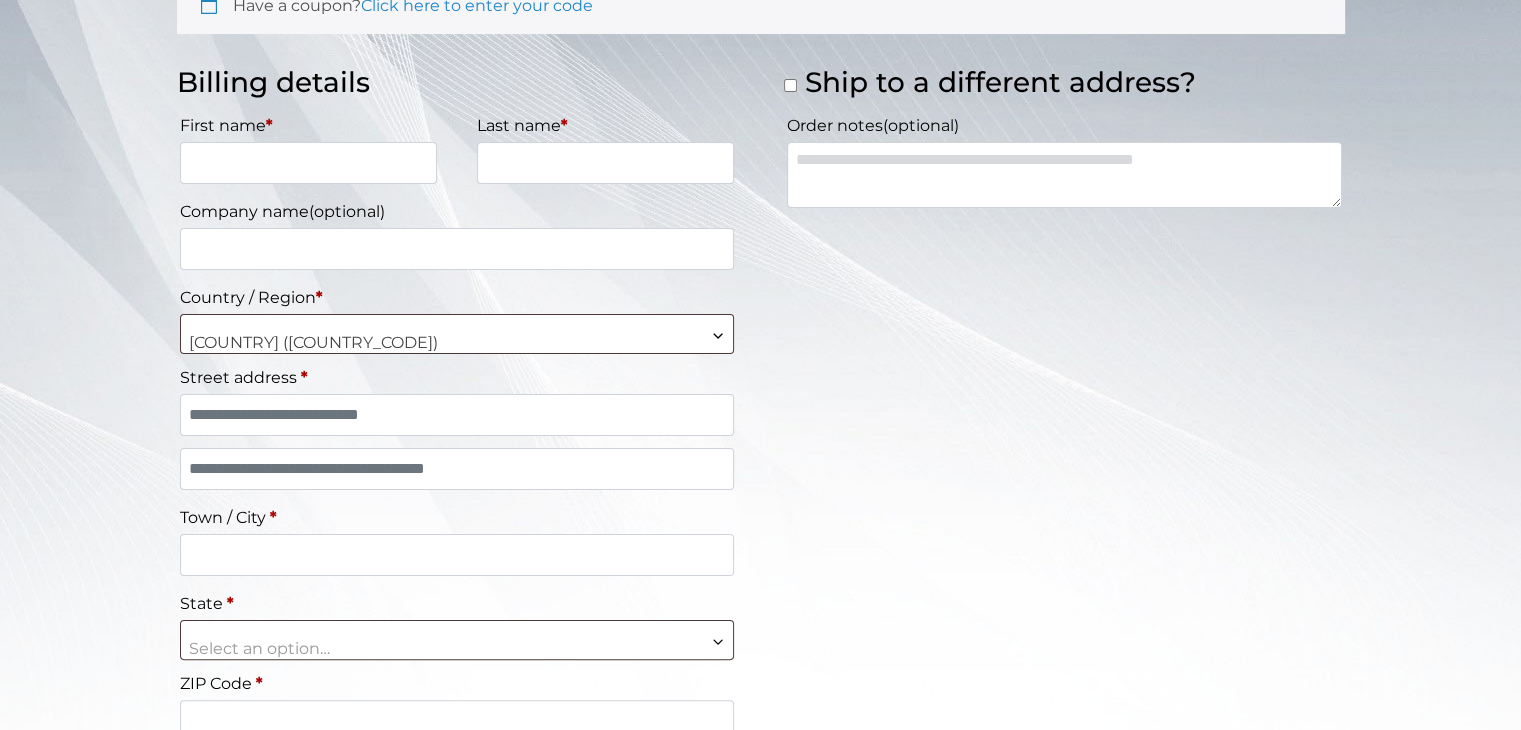 click on "Order notes  (optional)" at bounding box center [1064, 175] 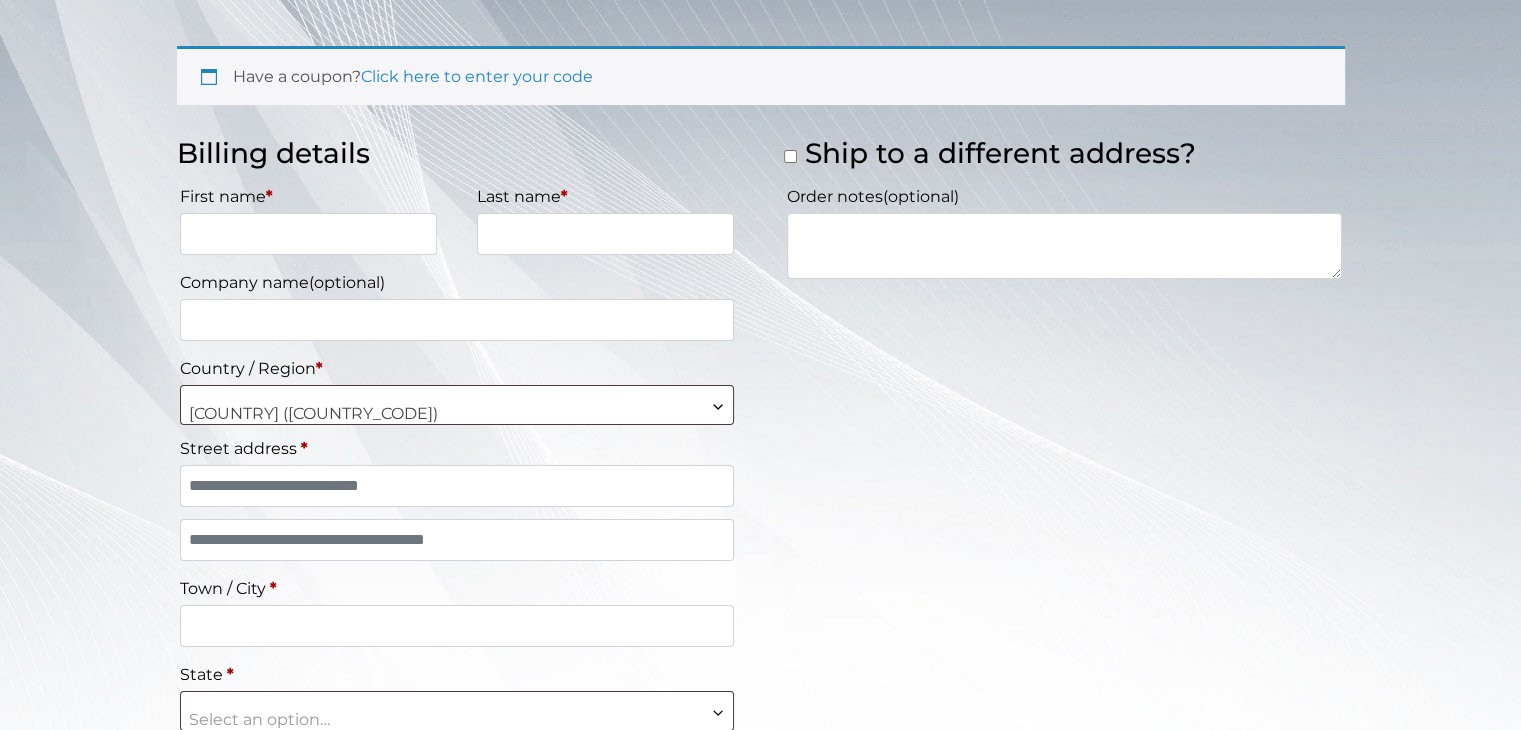scroll, scrollTop: 222, scrollLeft: 0, axis: vertical 